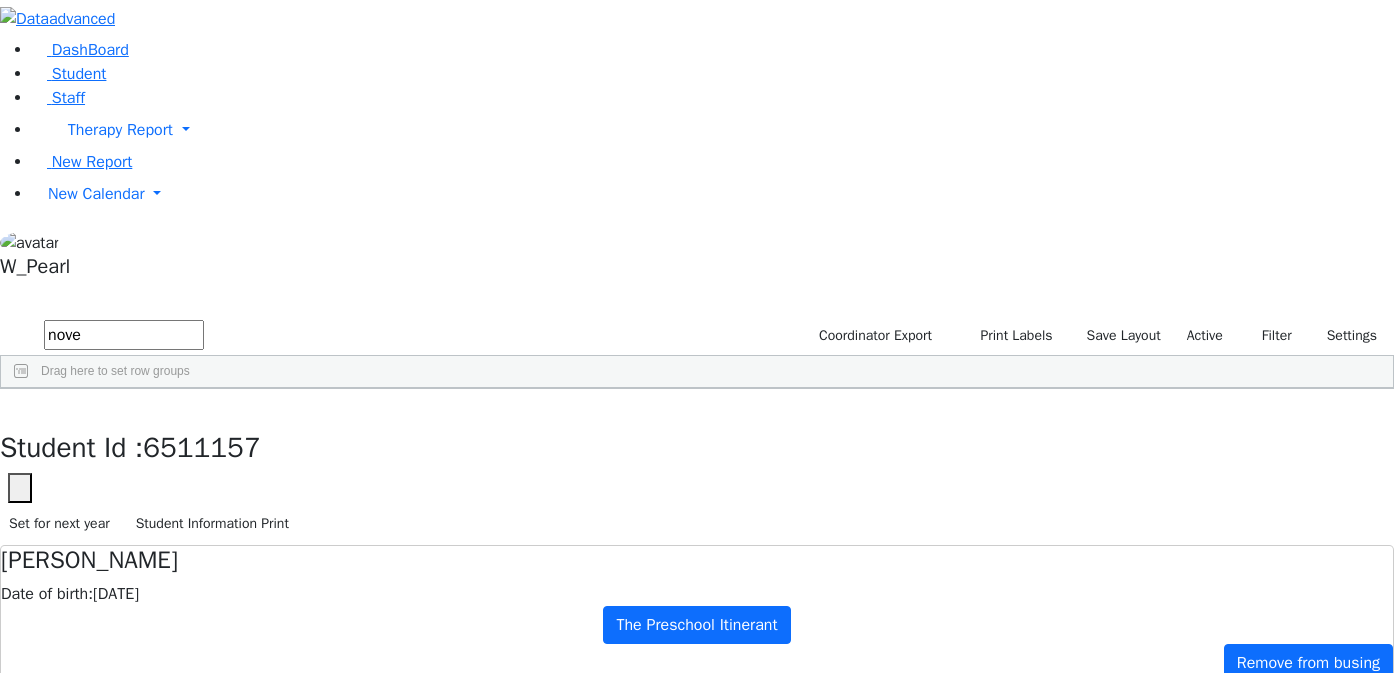 scroll, scrollTop: 0, scrollLeft: 0, axis: both 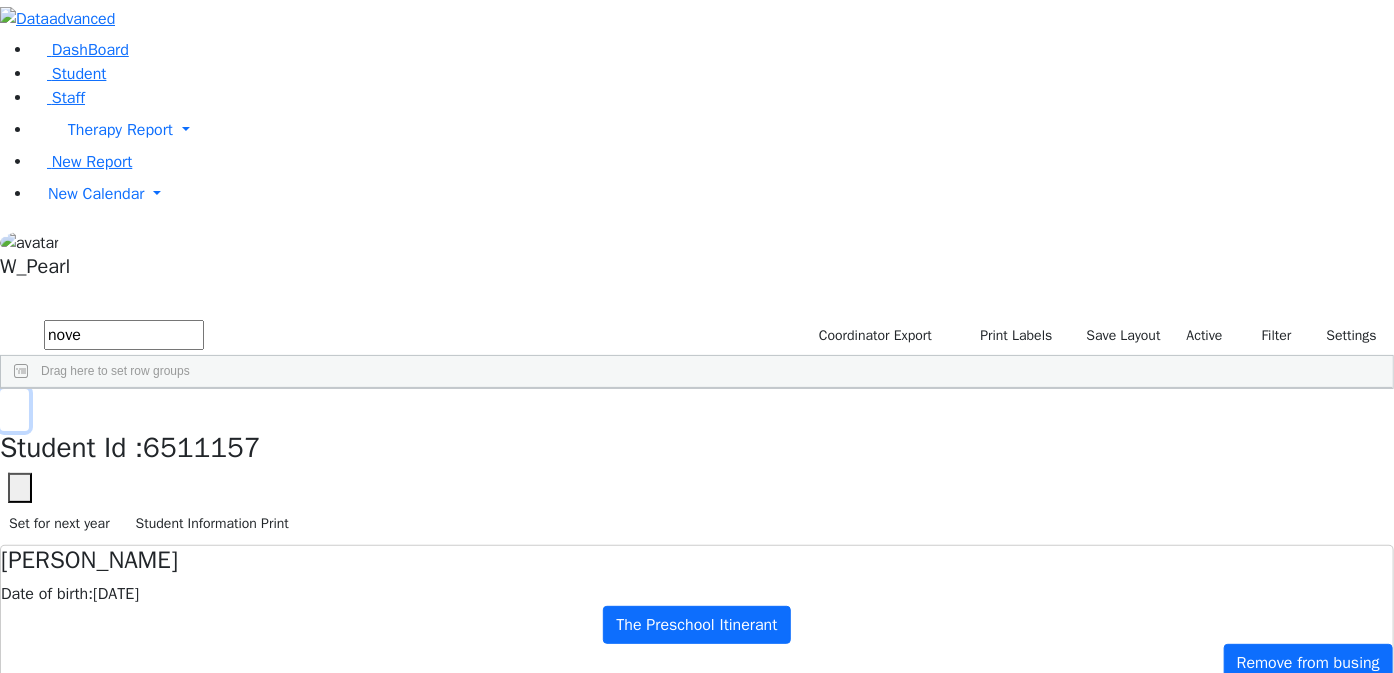 click at bounding box center (14, 410) 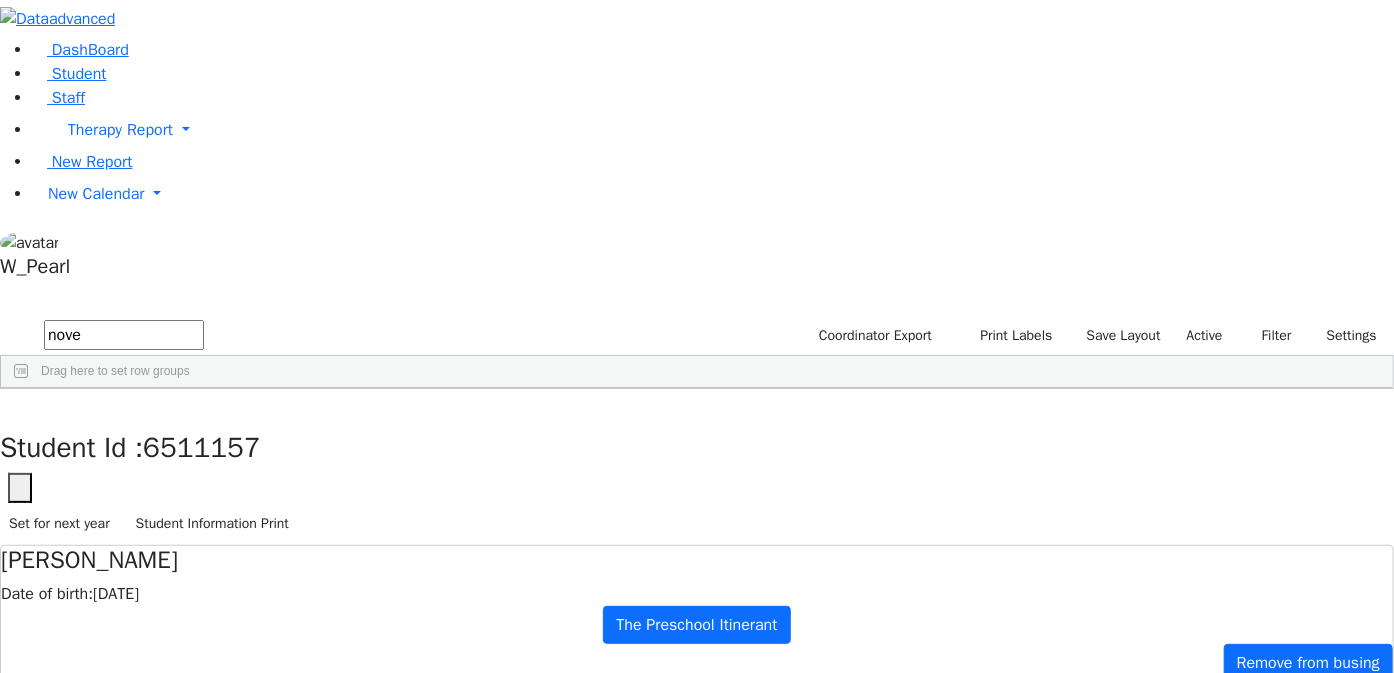 drag, startPoint x: 359, startPoint y: 96, endPoint x: 36, endPoint y: 48, distance: 326.5471 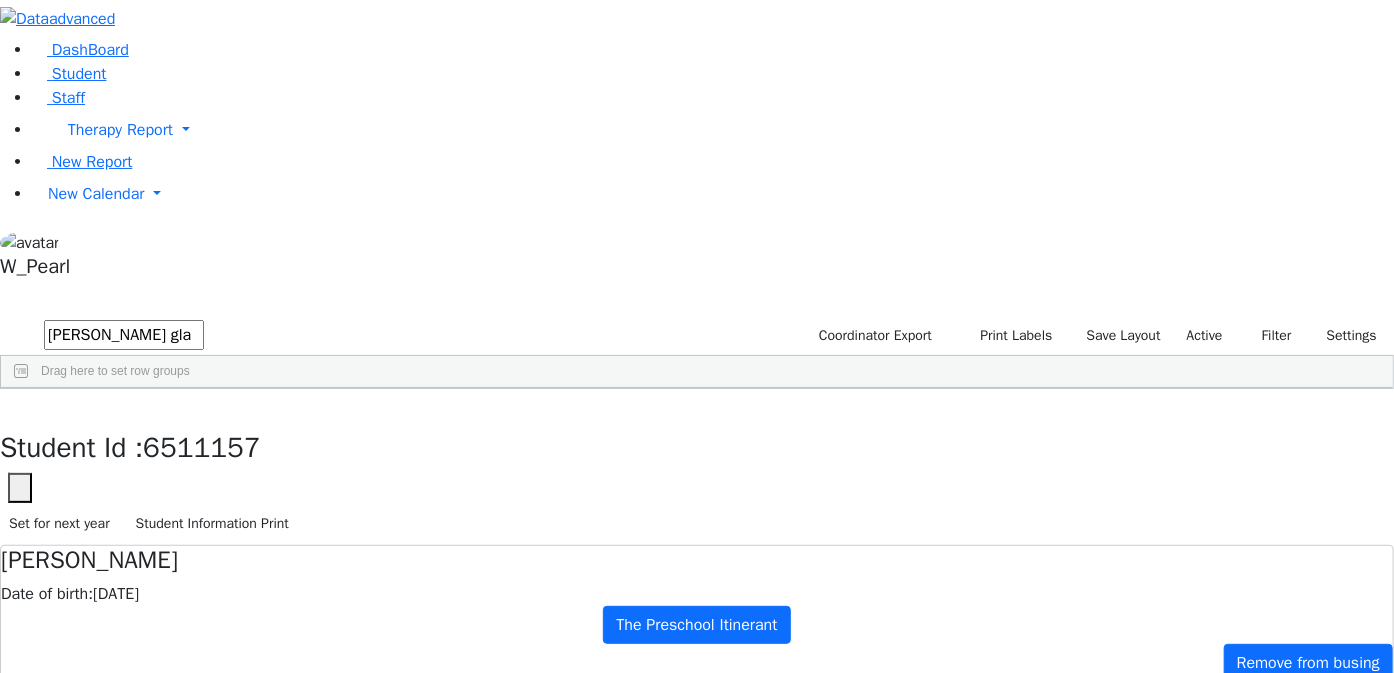 type on "Shimon gla" 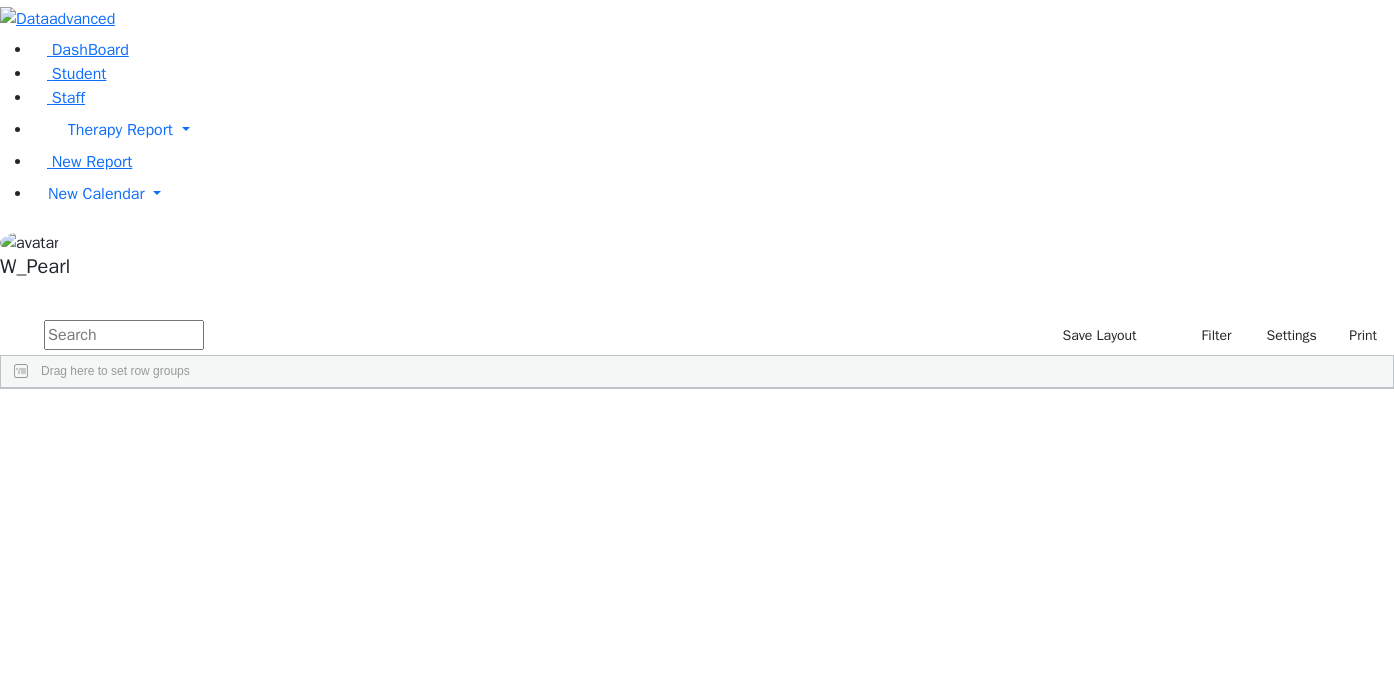 scroll, scrollTop: 0, scrollLeft: 0, axis: both 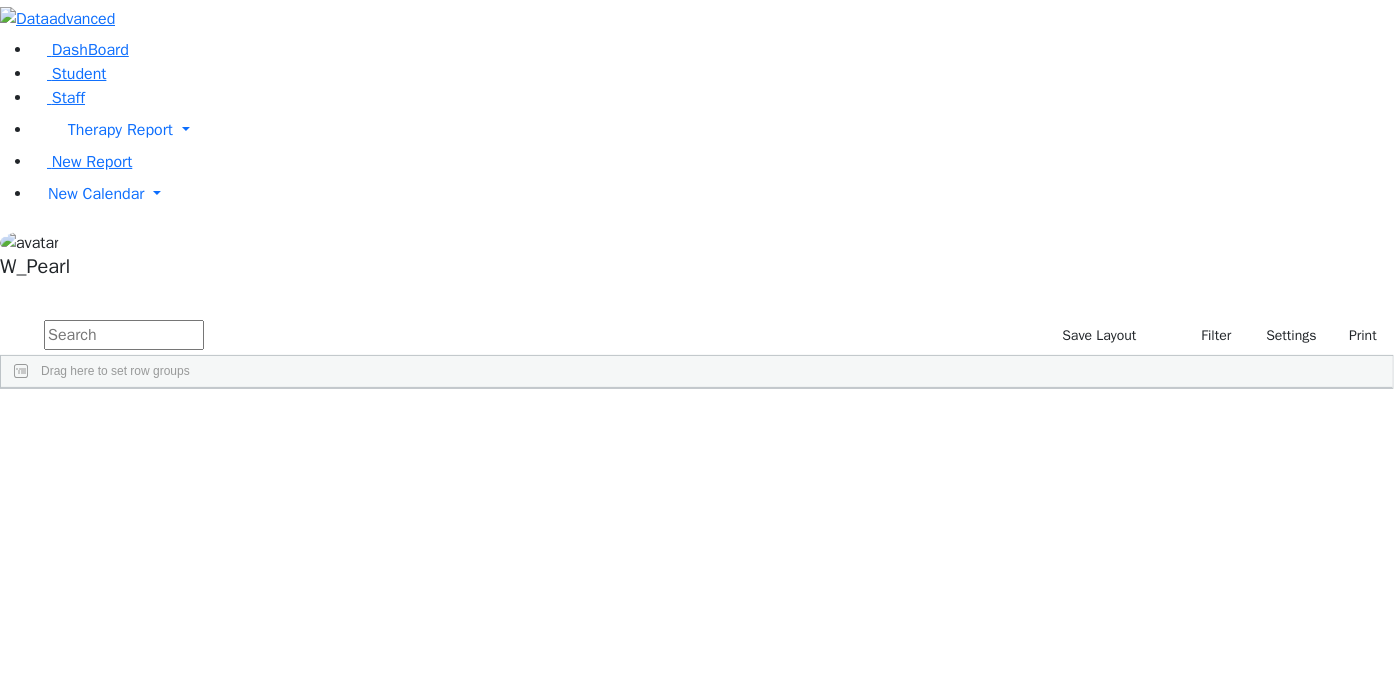 click at bounding box center (124, 335) 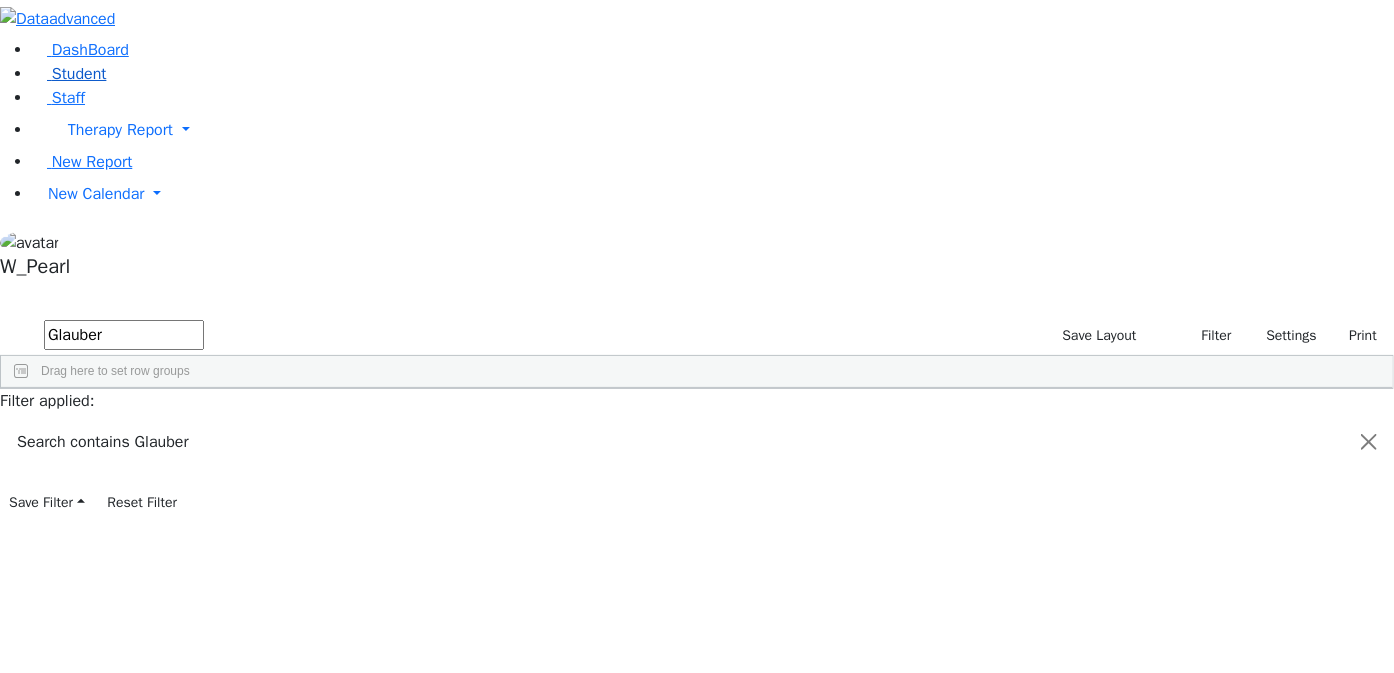 type on "Glauber" 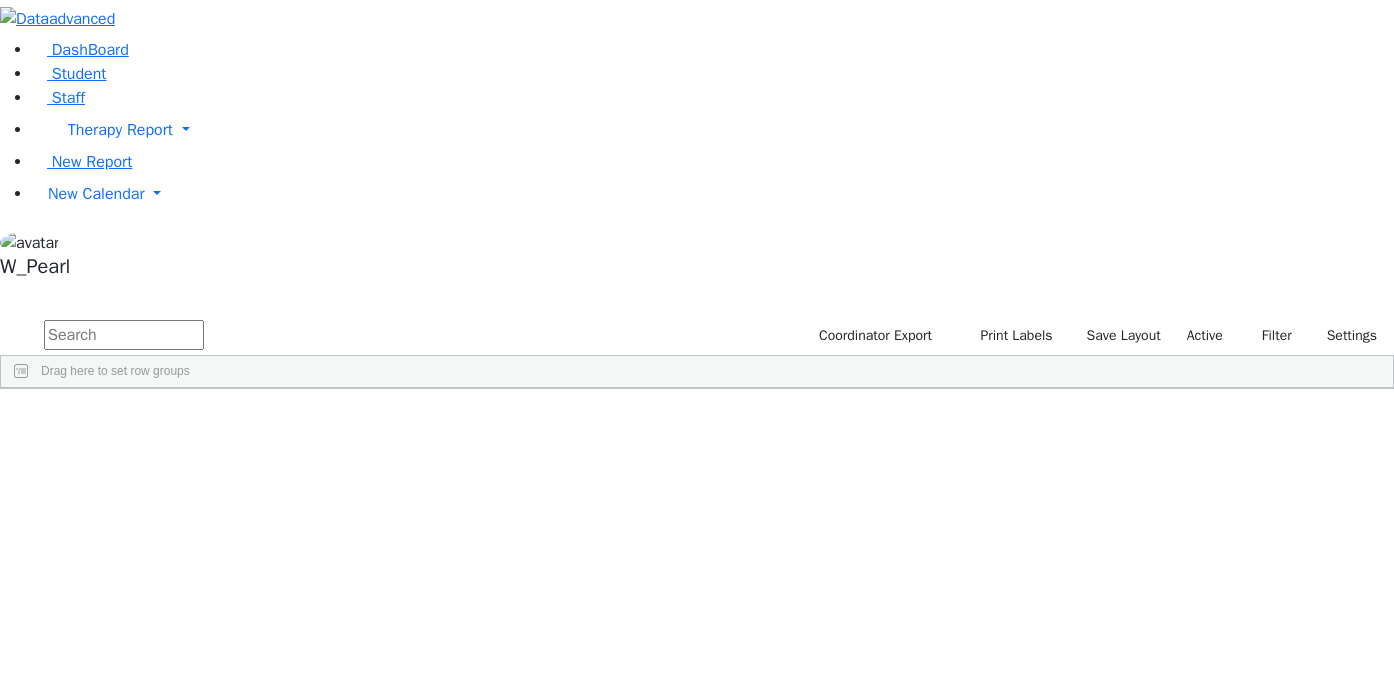 scroll, scrollTop: 0, scrollLeft: 0, axis: both 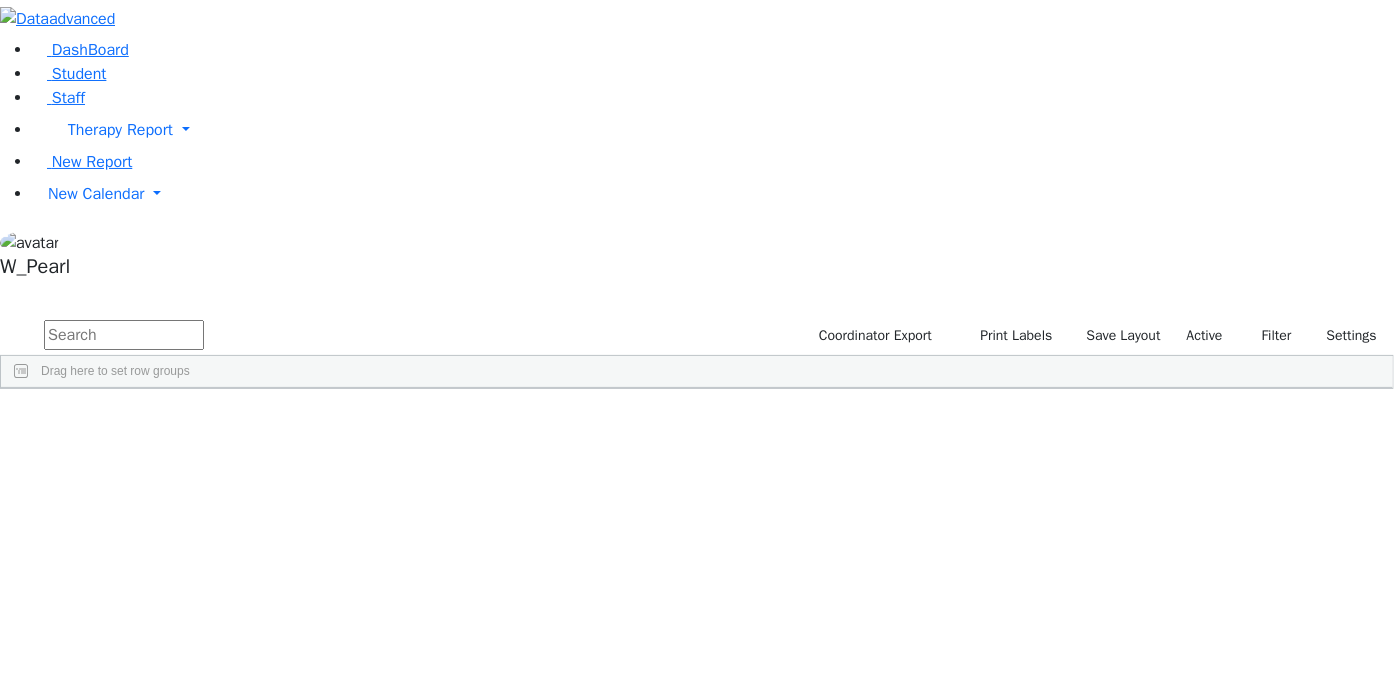 click at bounding box center [124, 335] 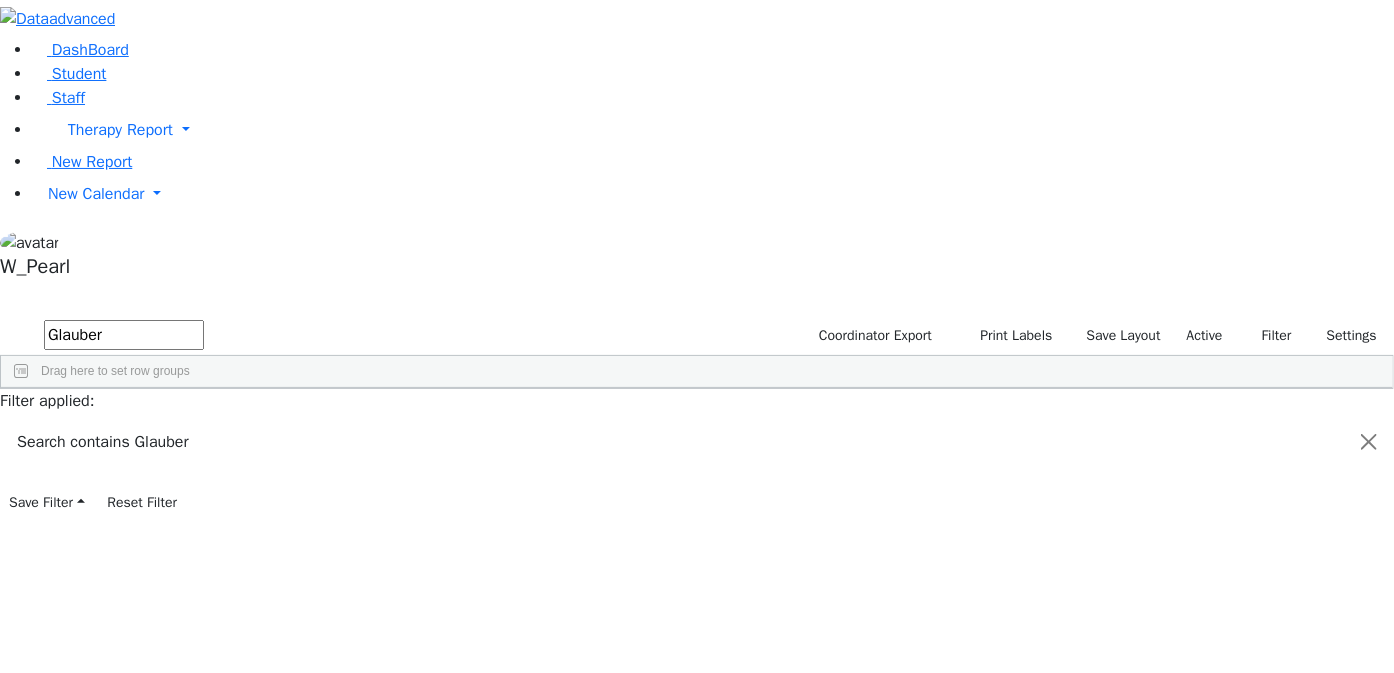 click on "[PERSON_NAME]" at bounding box center (213, 435) 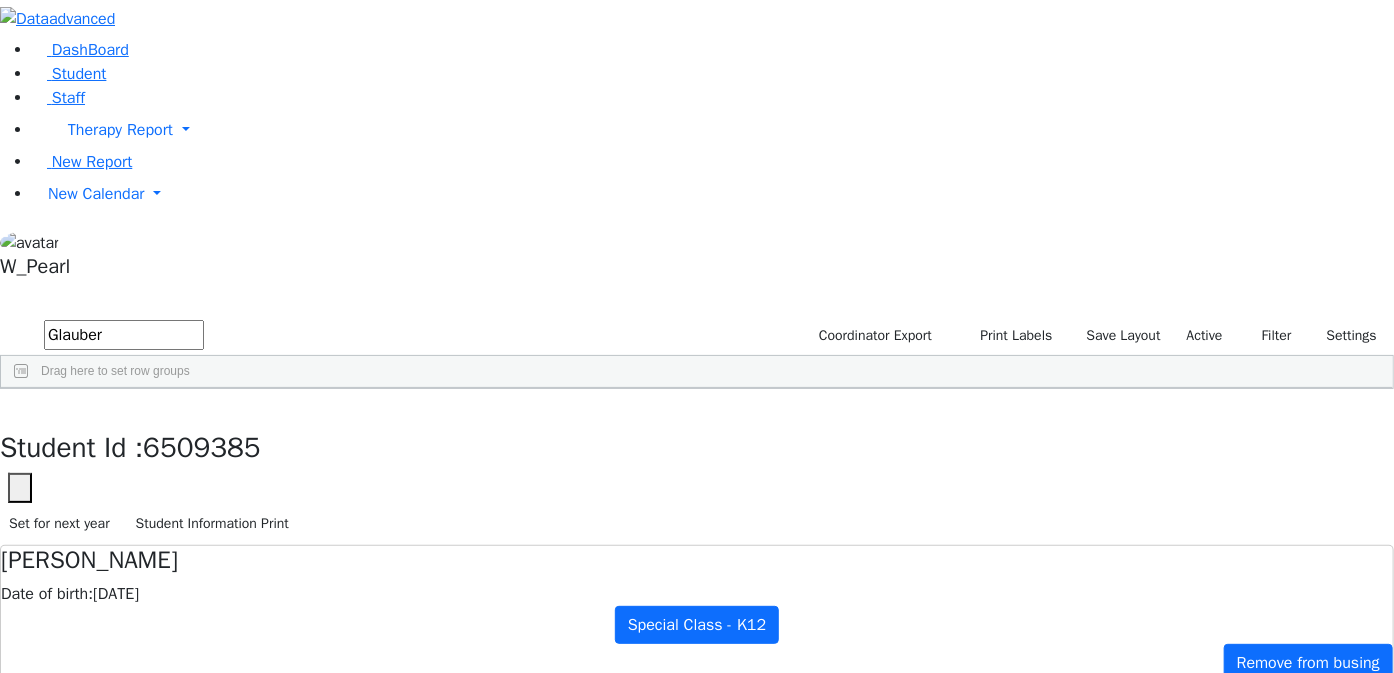 scroll, scrollTop: 0, scrollLeft: 0, axis: both 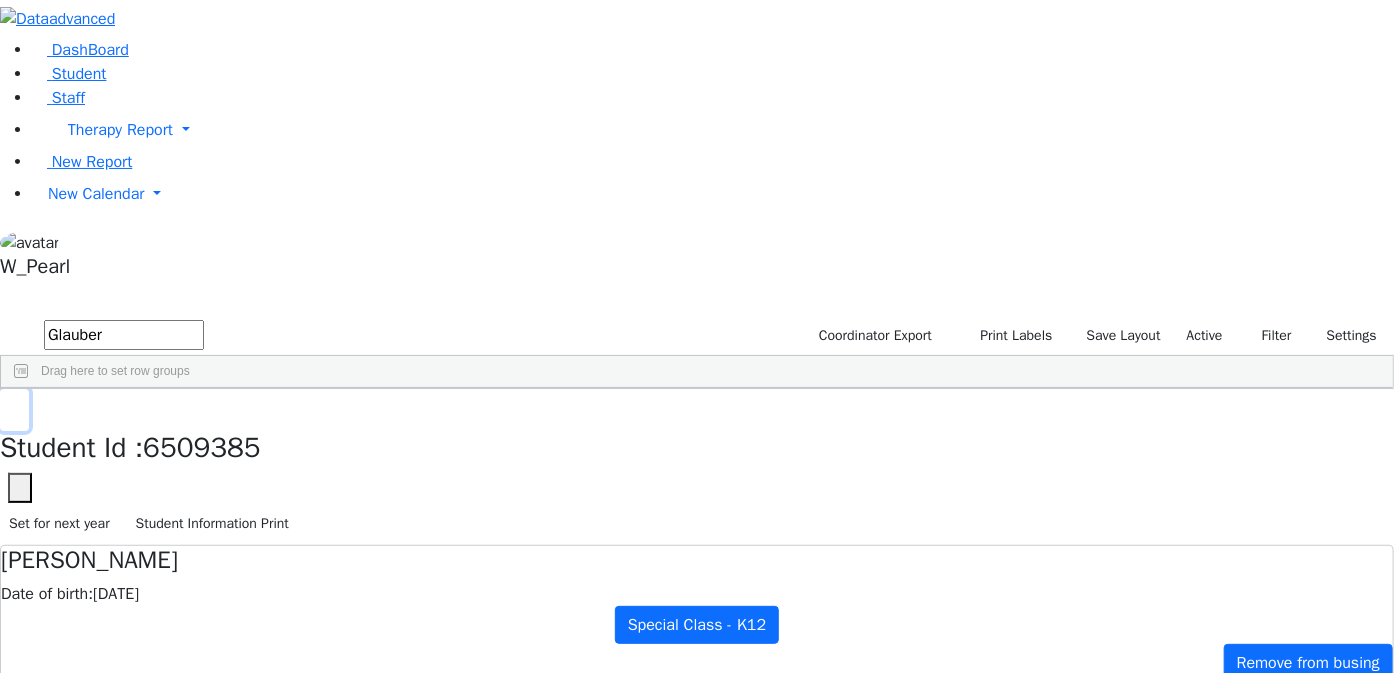 click at bounding box center (14, 410) 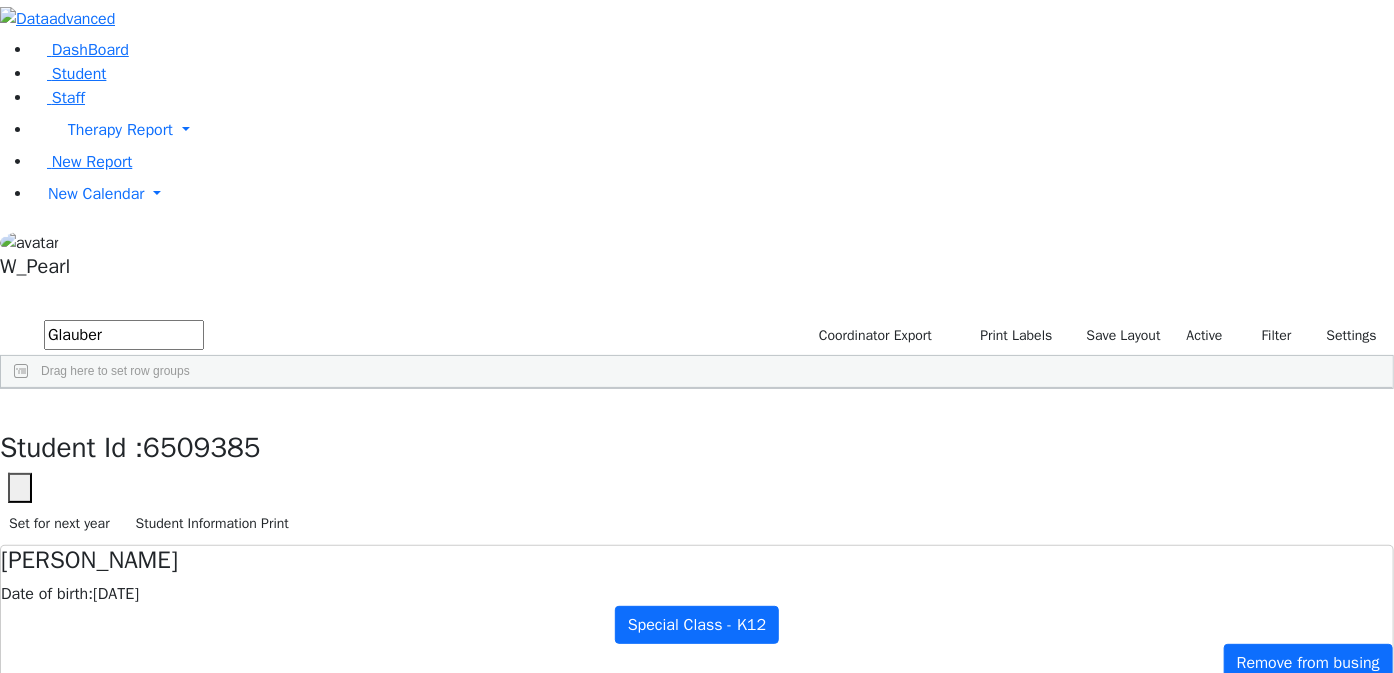 drag, startPoint x: 363, startPoint y: 63, endPoint x: 27, endPoint y: 4, distance: 341.14075 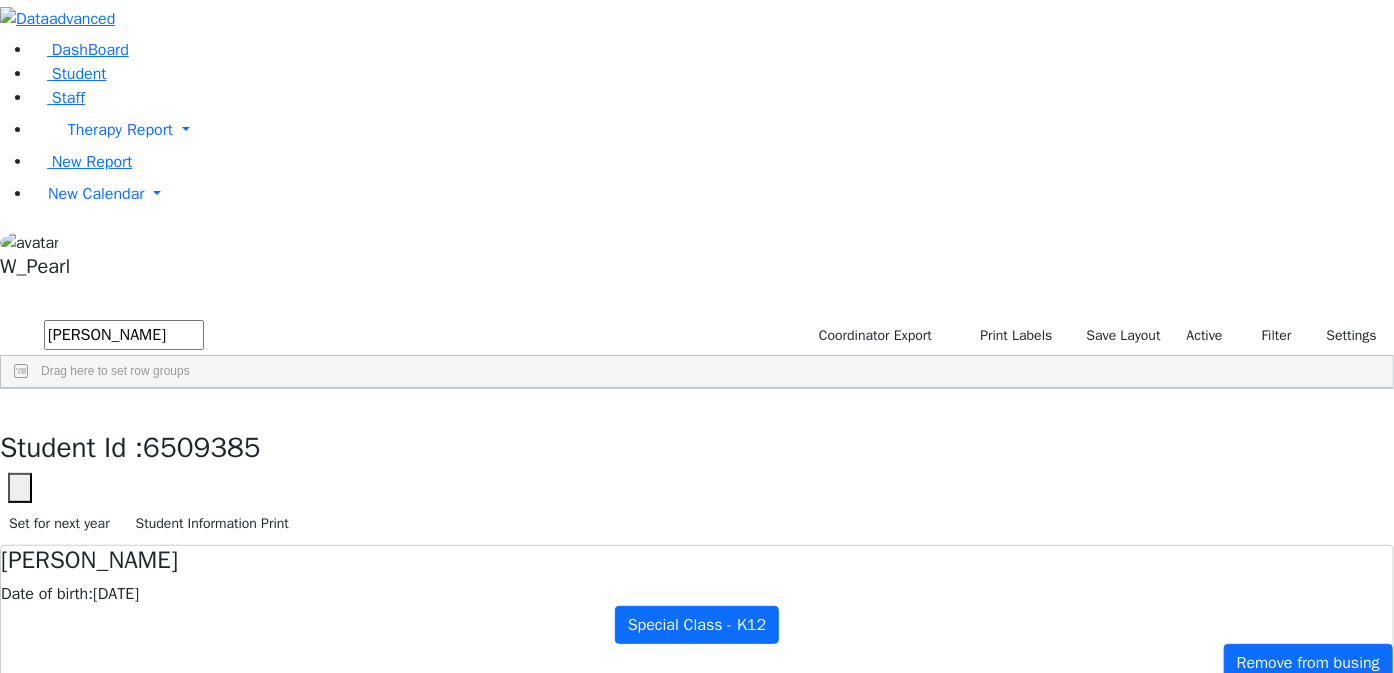 click on "[PERSON_NAME]" at bounding box center [385, 435] 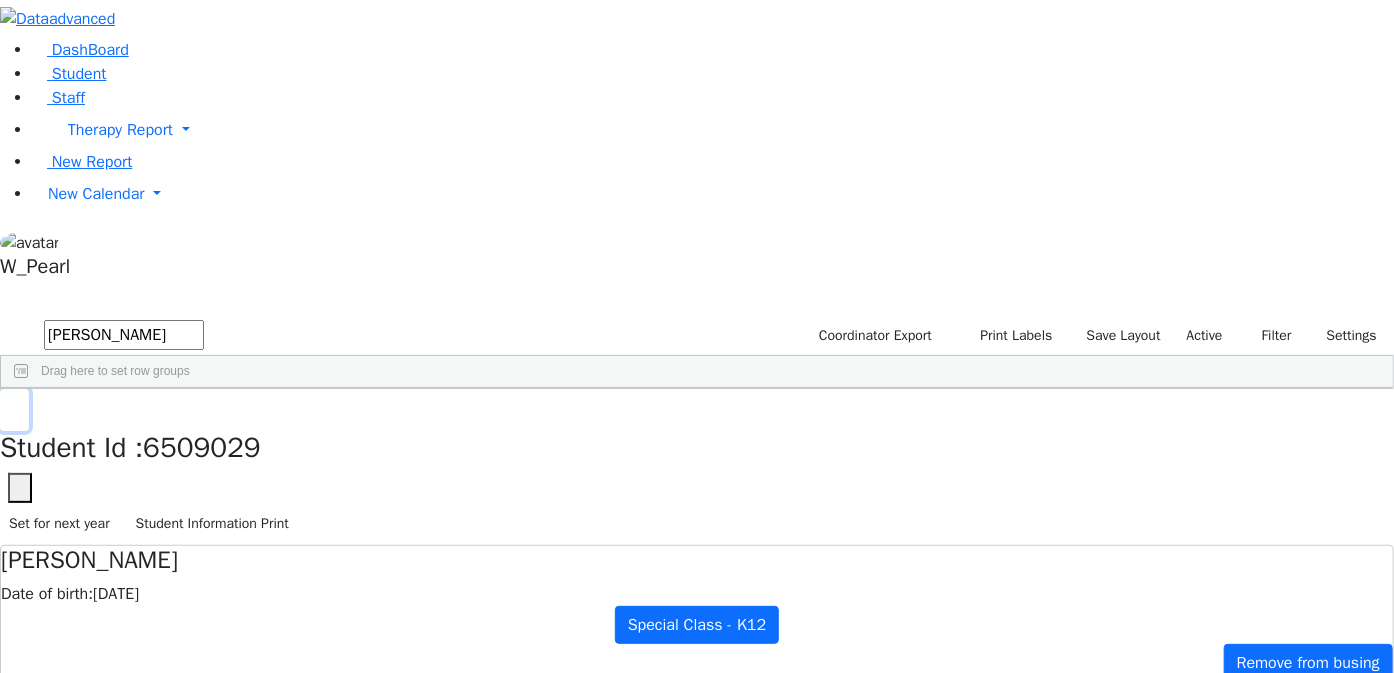 click at bounding box center (14, 410) 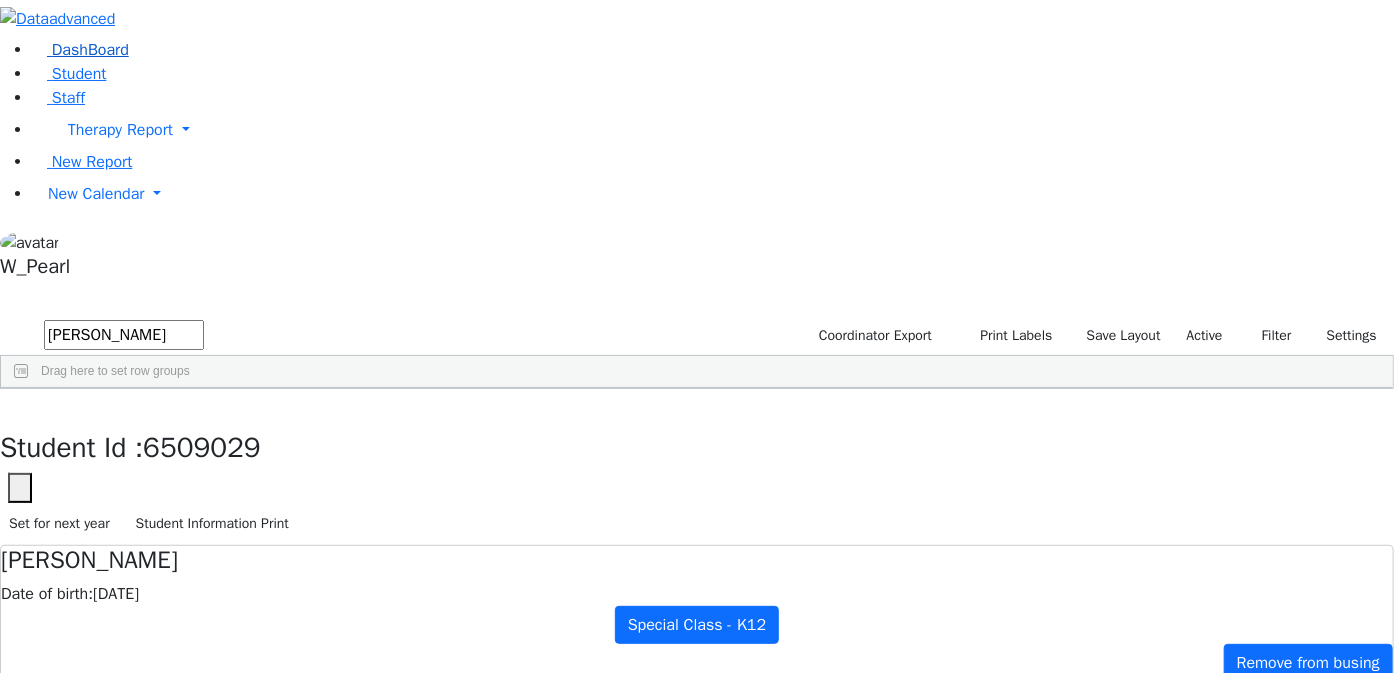 drag, startPoint x: 332, startPoint y: 88, endPoint x: 133, endPoint y: 100, distance: 199.36148 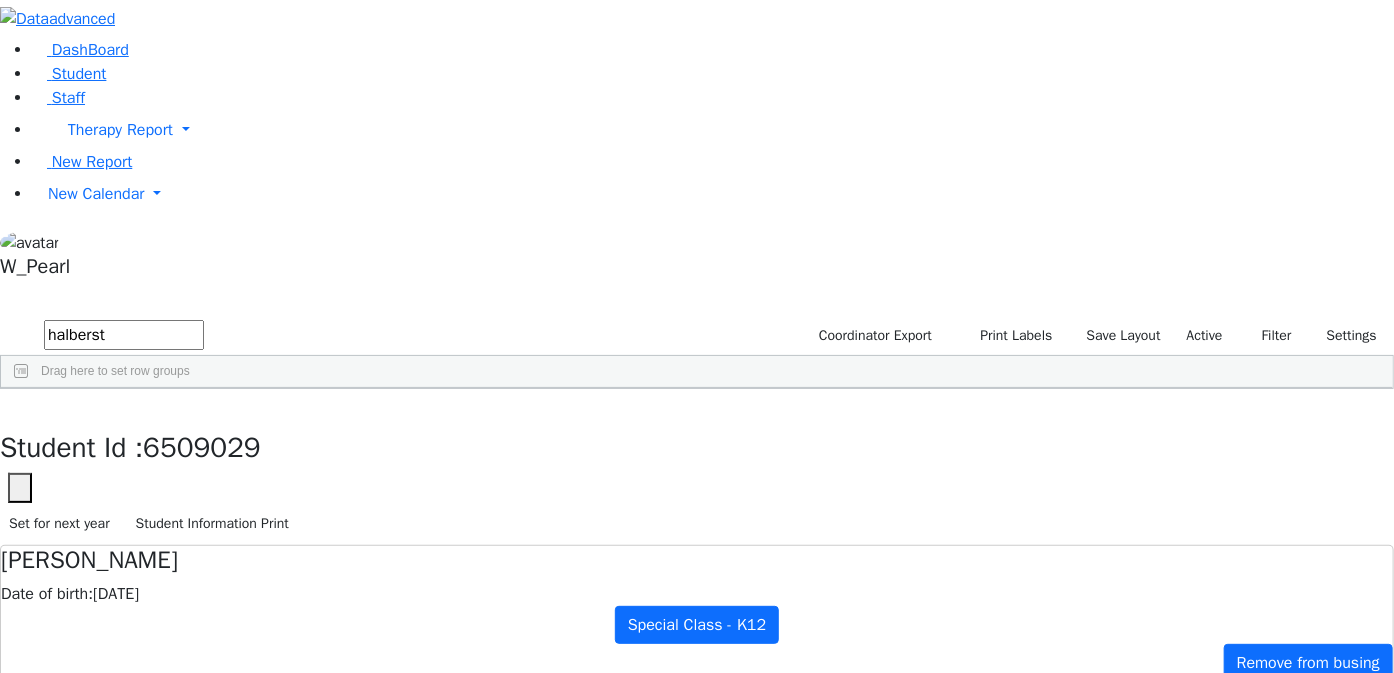 click on "[PERSON_NAME]" at bounding box center [127, 435] 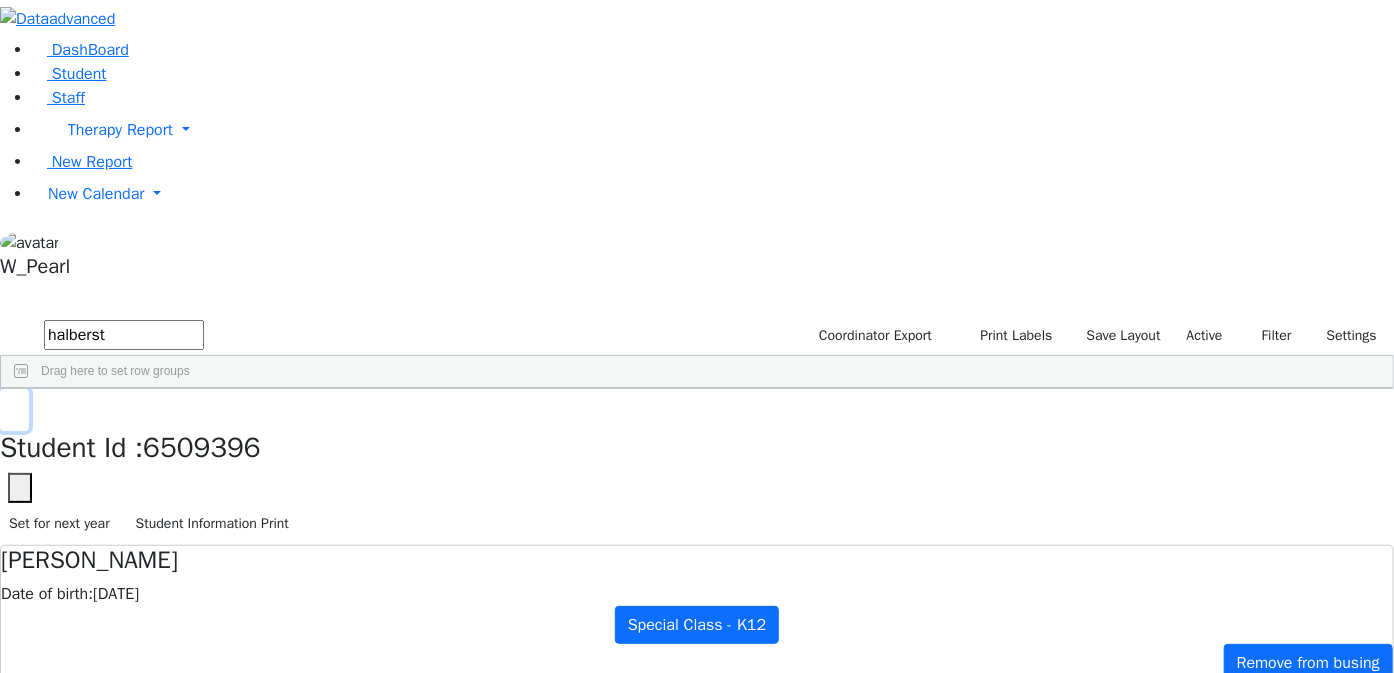 click 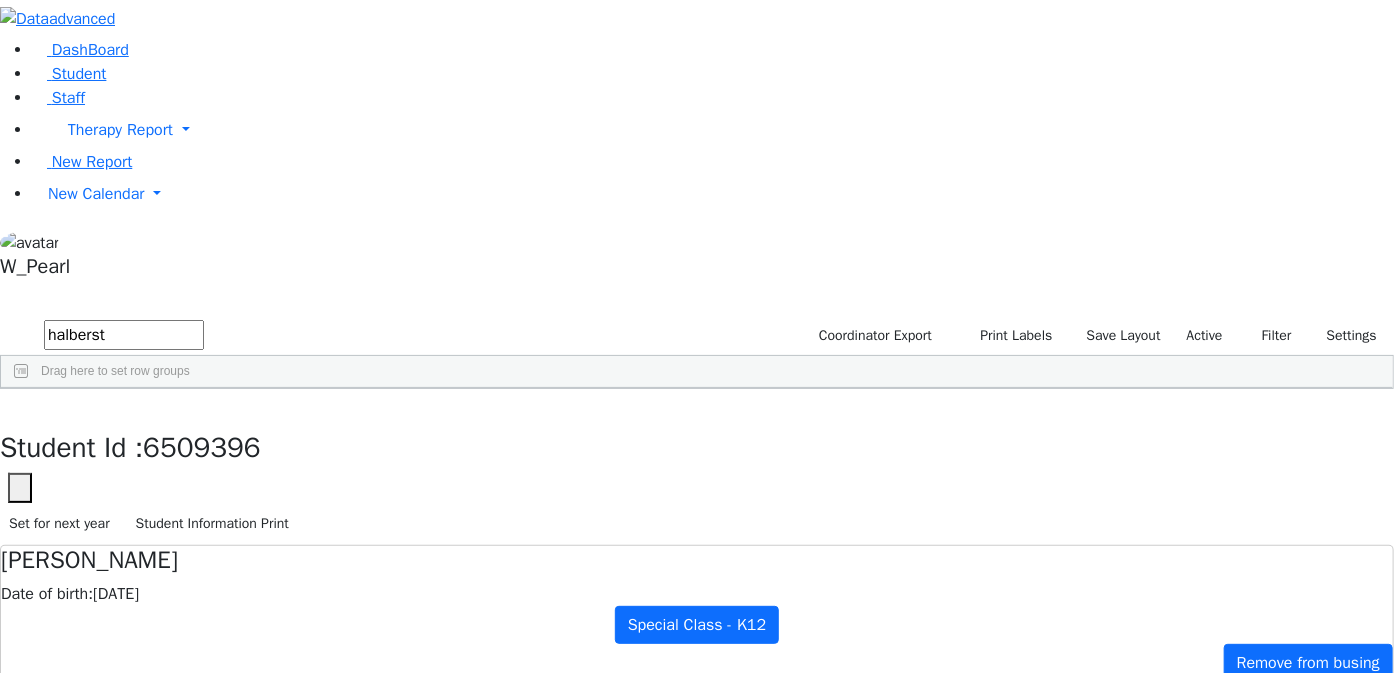 click on "6509396 [PERSON_NAME] [DATE] [PERSON_NAME]  ML Special Class - K12 Kiryas [PERSON_NAME] UFSD Kindergarten PS 0 1" at bounding box center [686, 435] 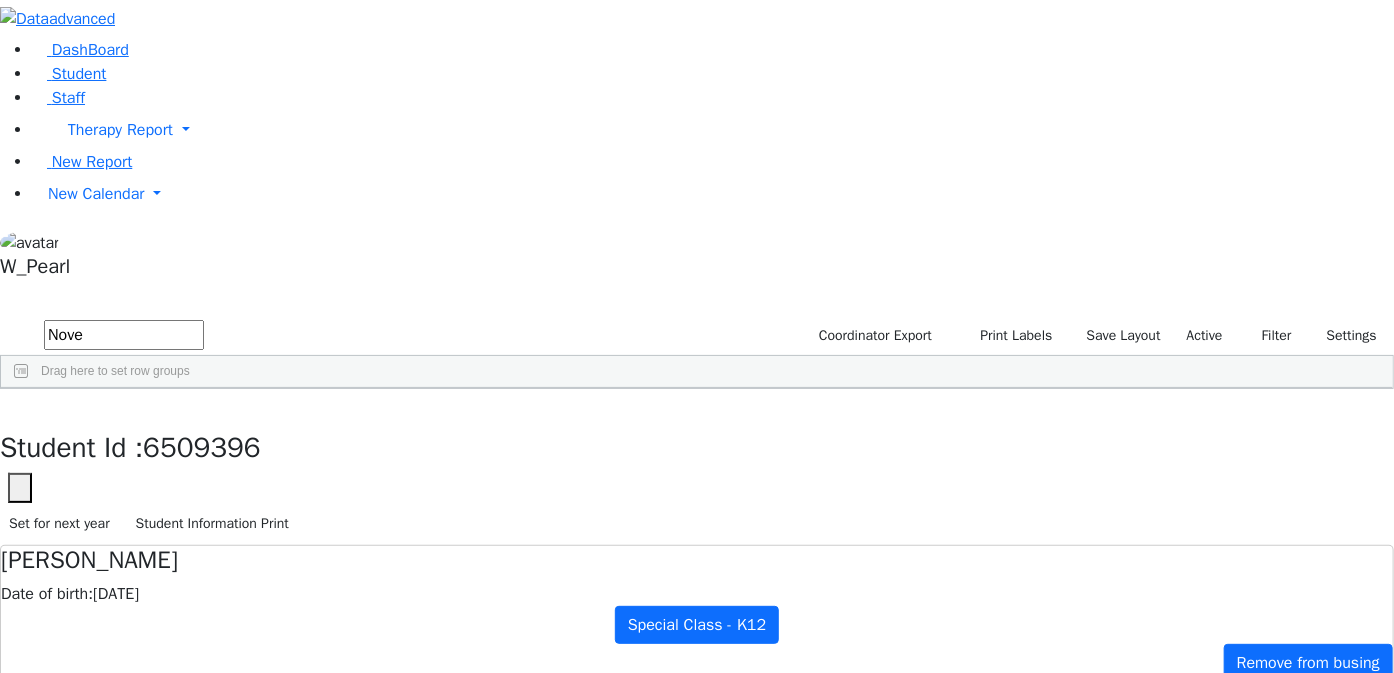 type on "Nove" 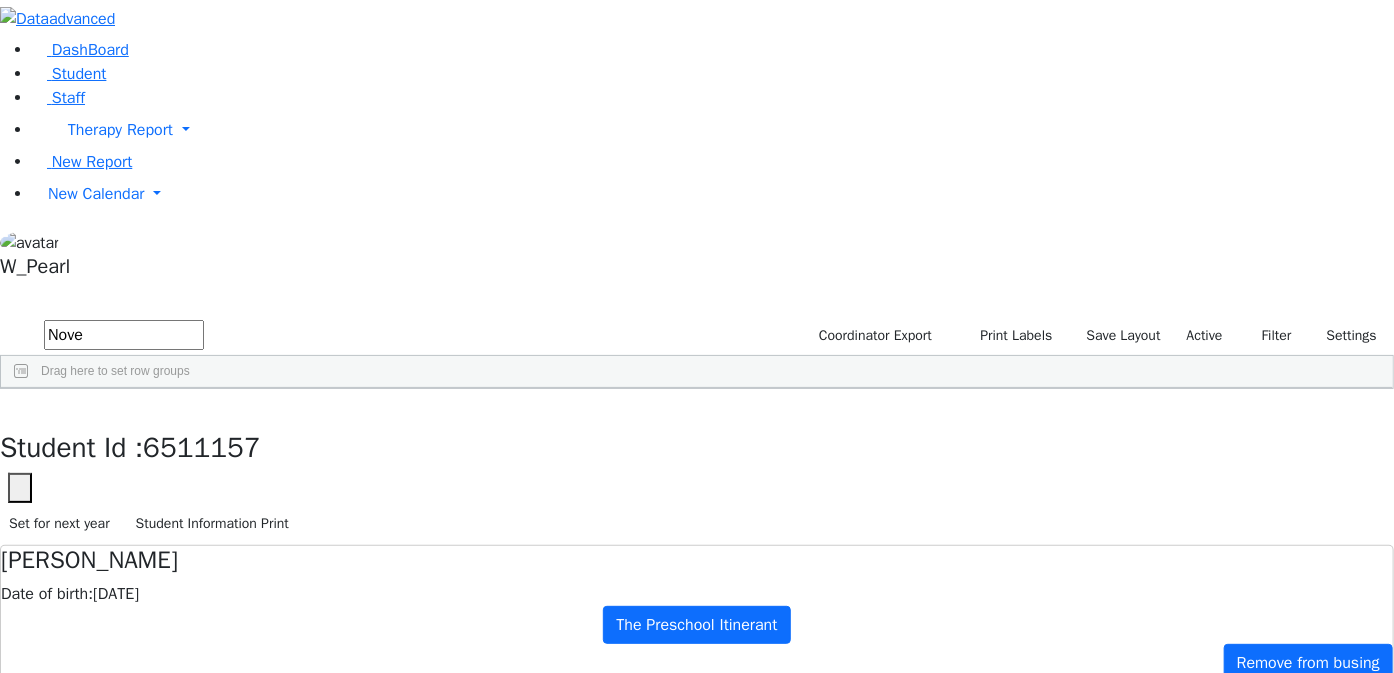 scroll, scrollTop: 324, scrollLeft: 0, axis: vertical 